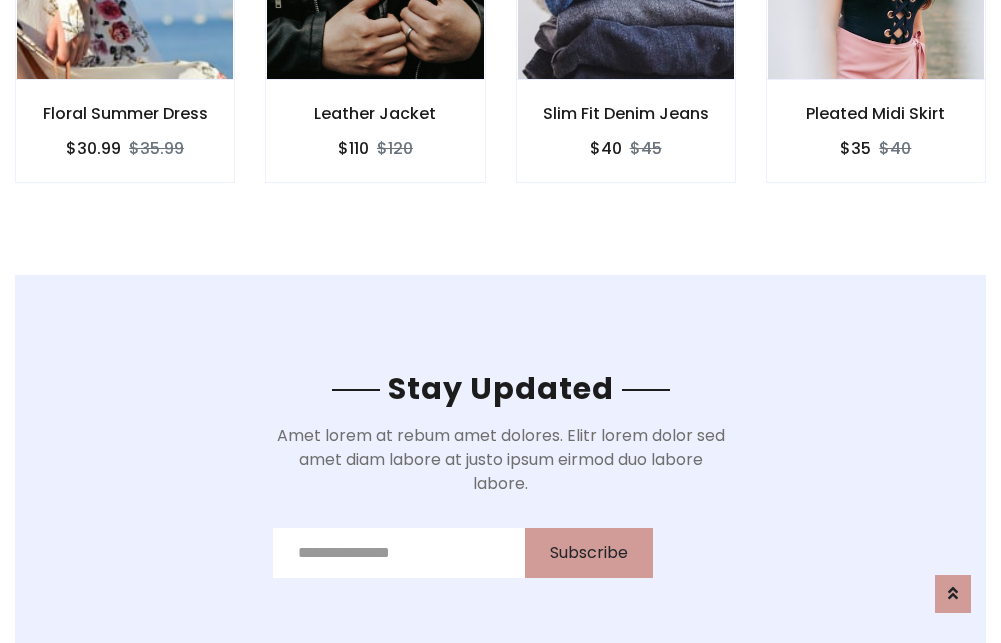 scroll, scrollTop: 3012, scrollLeft: 0, axis: vertical 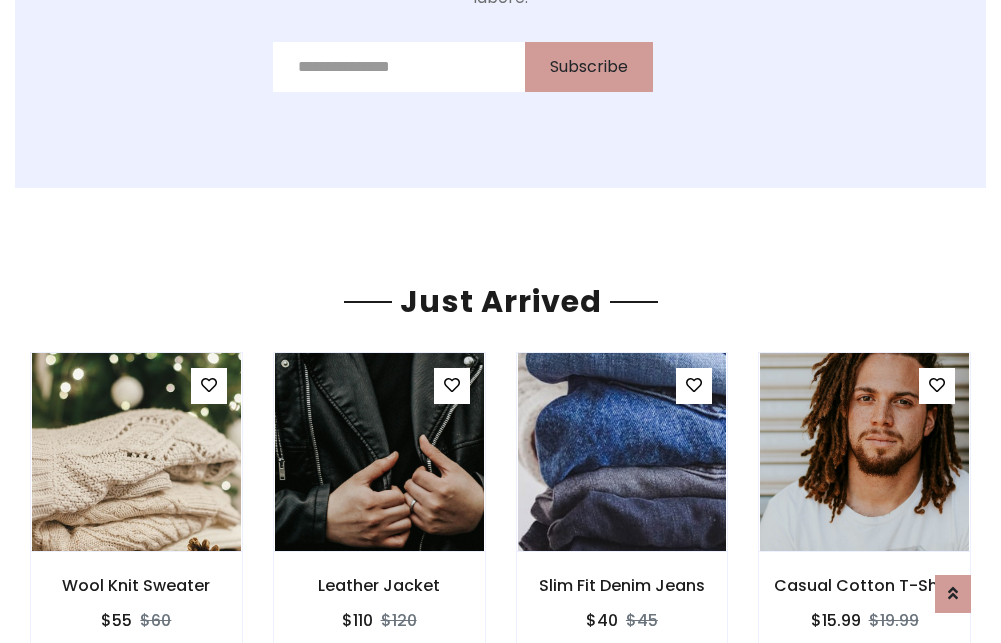 click on "Slim Fit Denim Jeans
$40
$45" at bounding box center [626, -441] 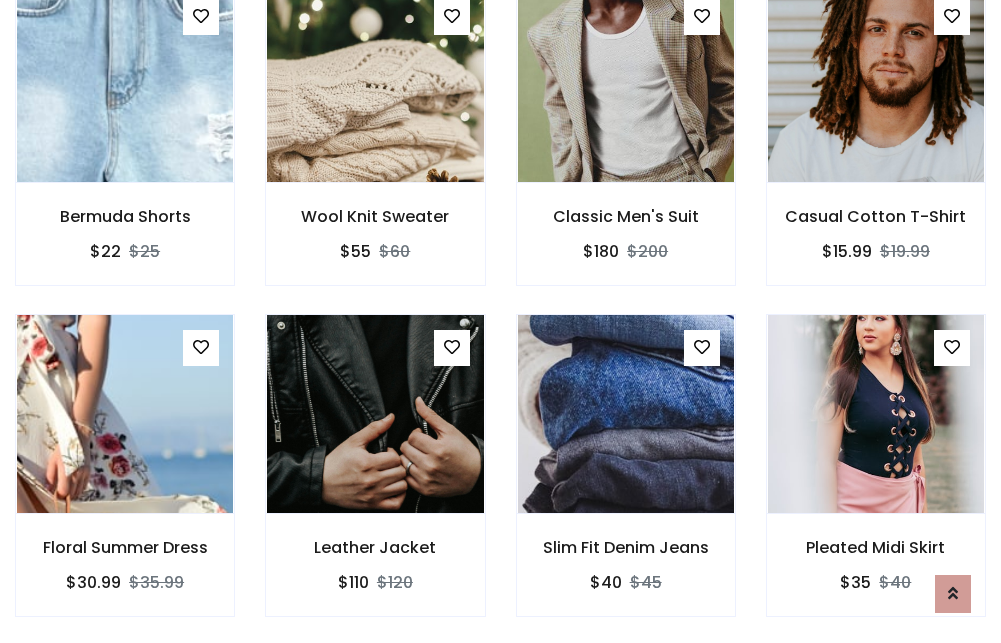 click on "Slim Fit Denim Jeans
$40
$45" at bounding box center (626, 479) 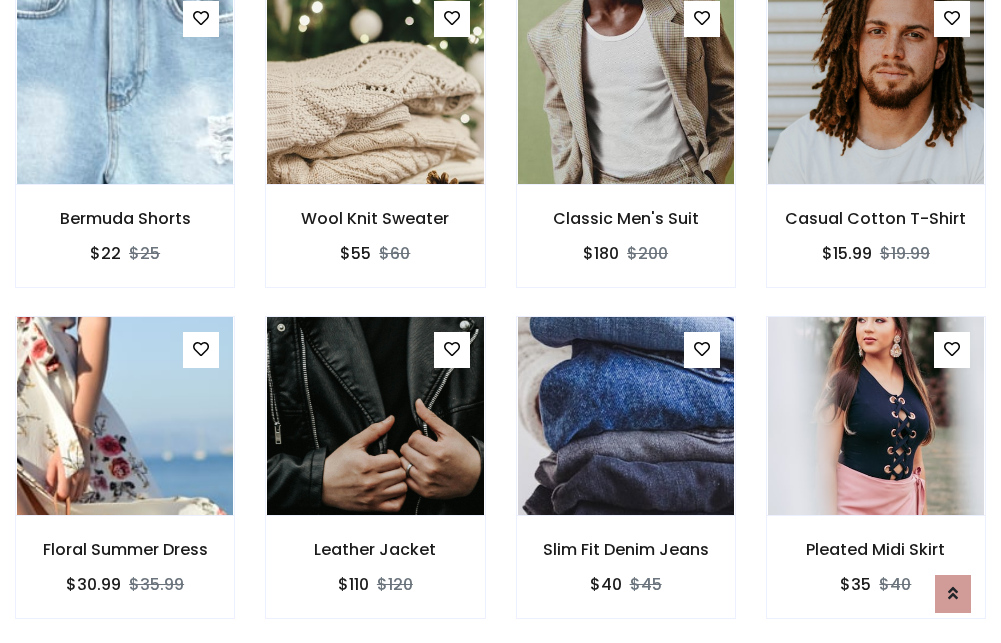 click on "Slim Fit Denim Jeans
$40
$45" at bounding box center [626, 481] 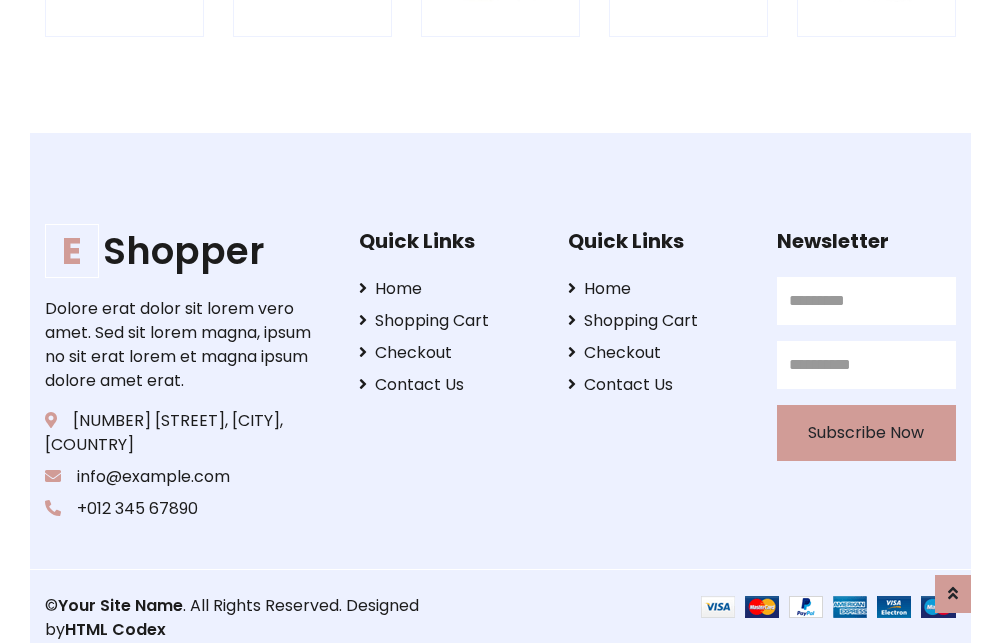 scroll, scrollTop: 3807, scrollLeft: 0, axis: vertical 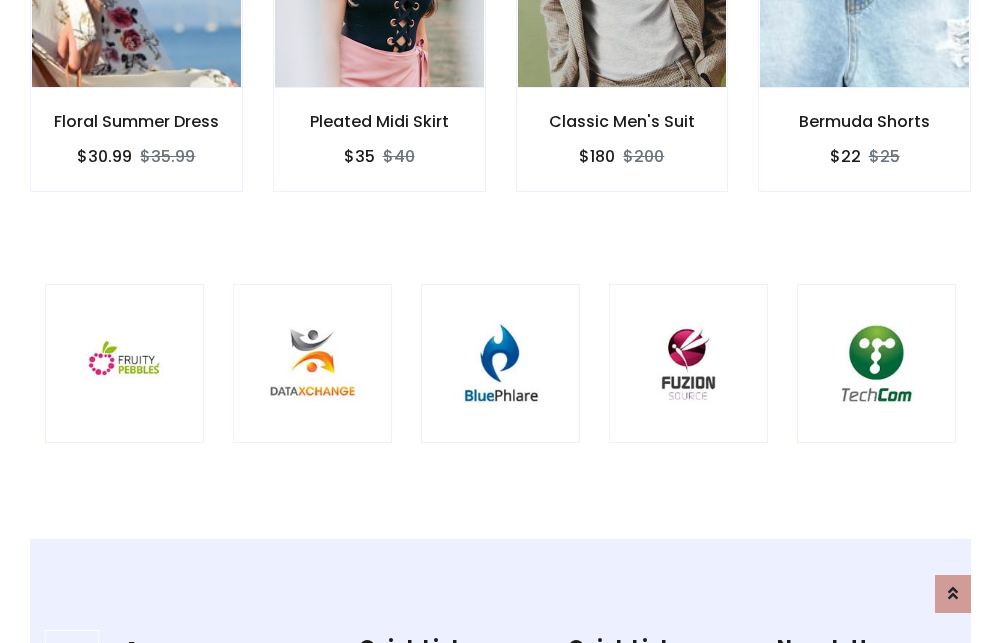 click at bounding box center (500, 363) 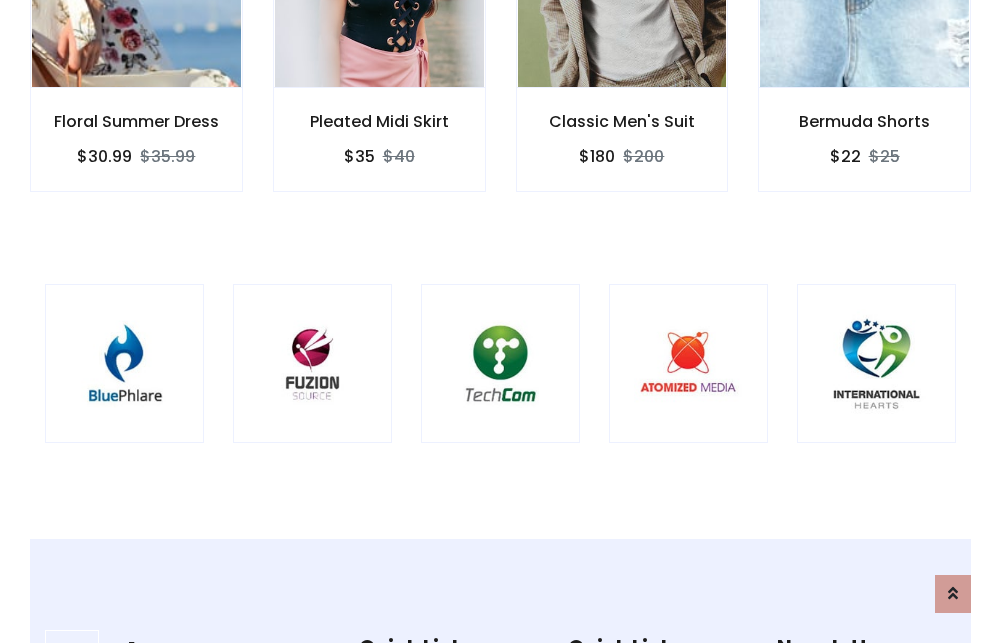 click at bounding box center [500, 363] 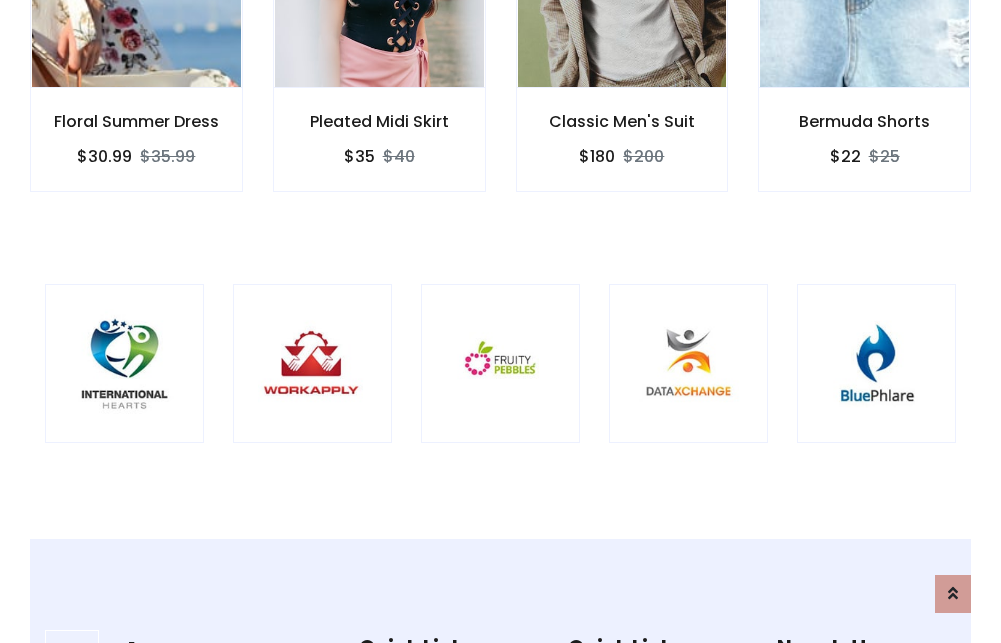 click at bounding box center [500, 363] 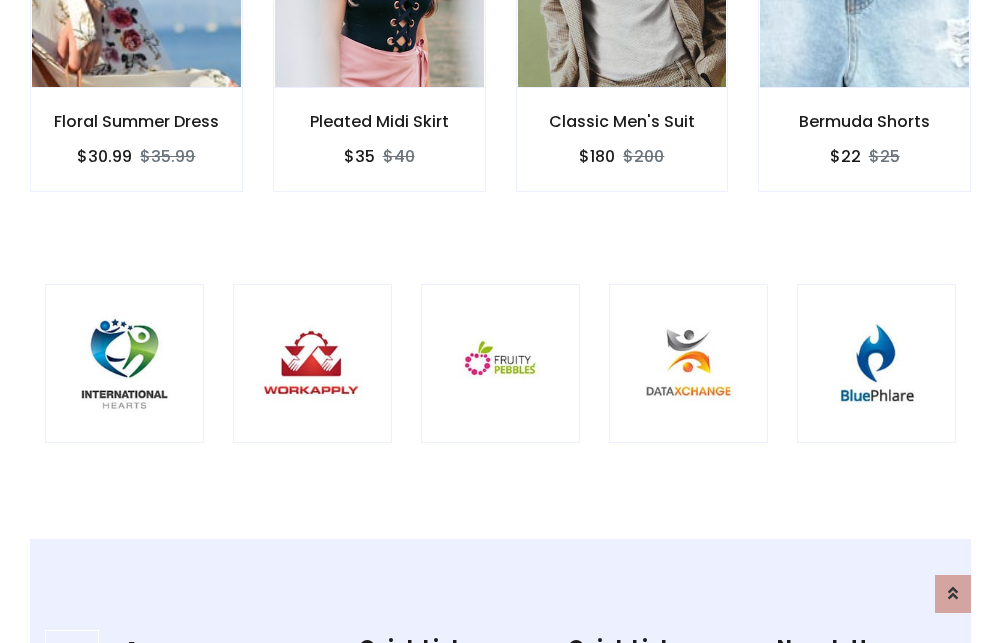 scroll, scrollTop: 0, scrollLeft: 0, axis: both 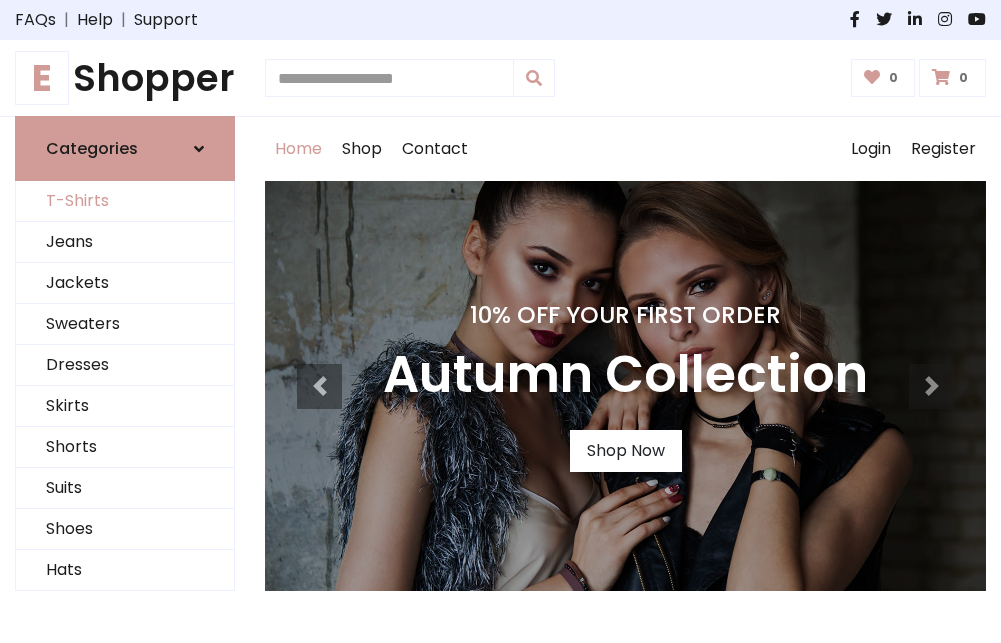 click on "T-Shirts" at bounding box center [125, 201] 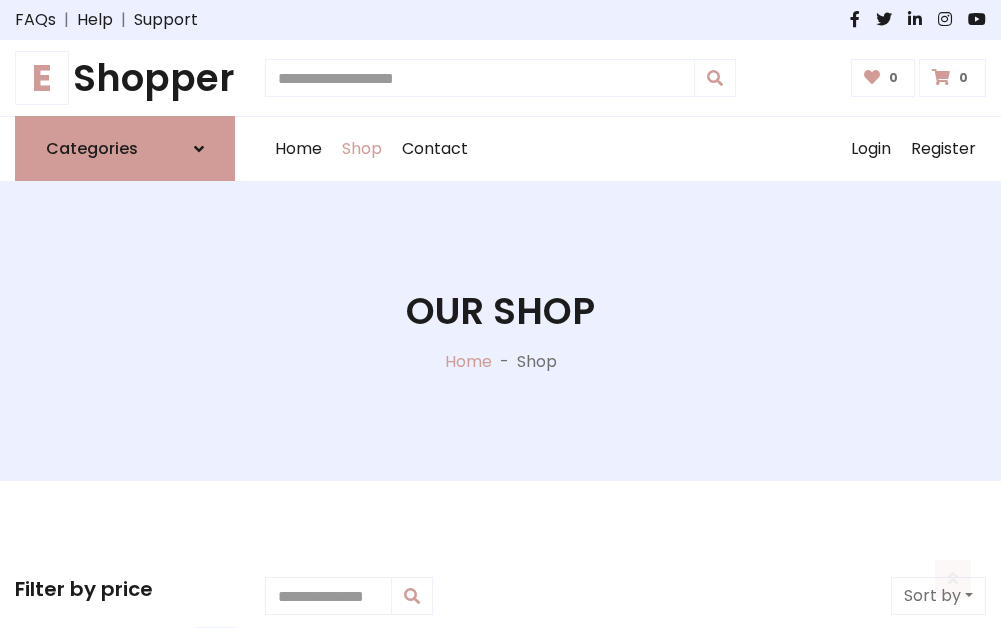 scroll, scrollTop: 802, scrollLeft: 0, axis: vertical 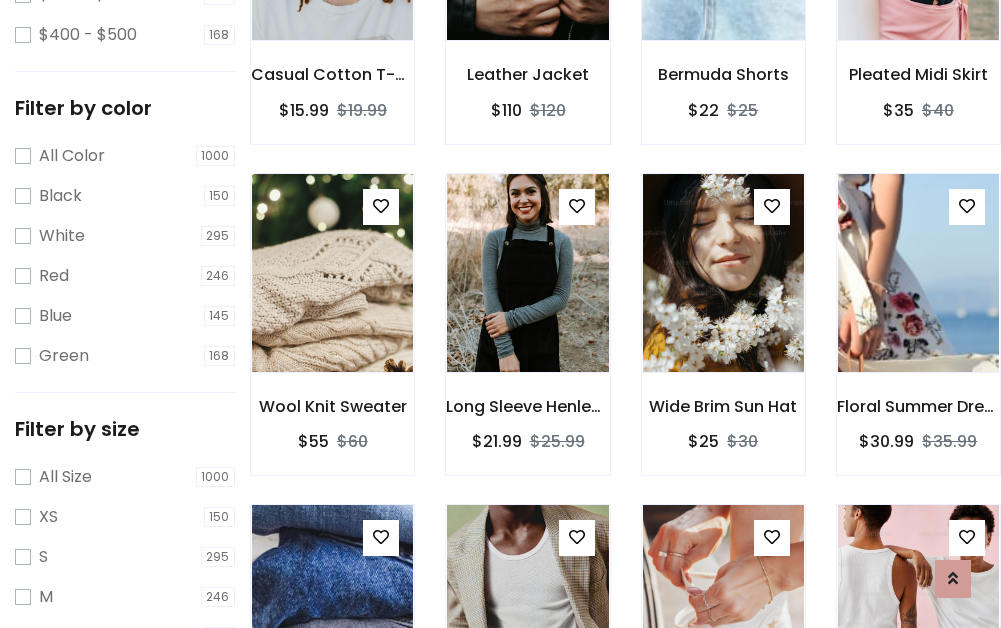 click at bounding box center (723, -59) 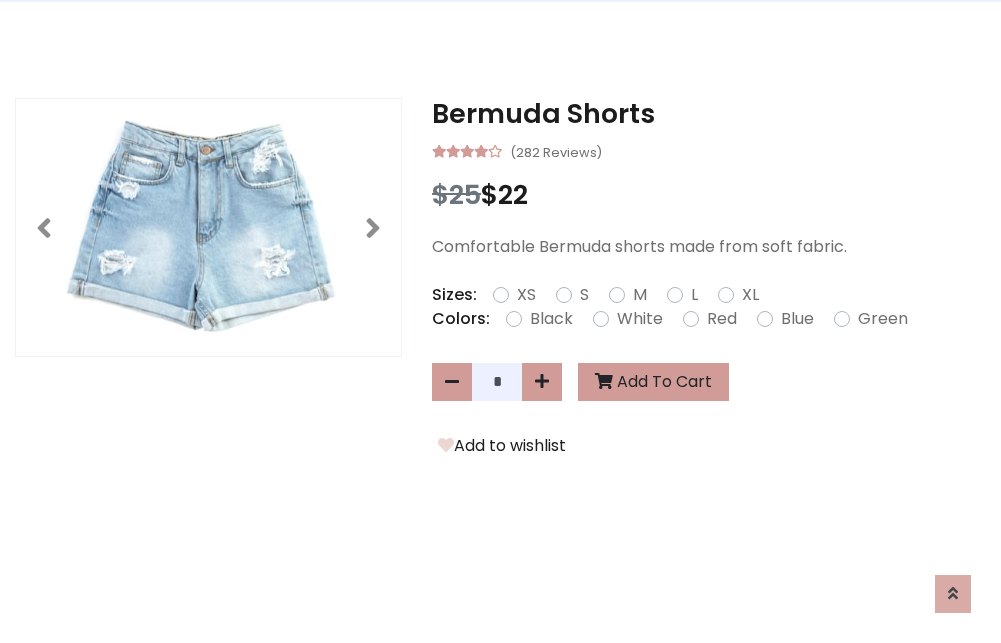 scroll, scrollTop: 0, scrollLeft: 0, axis: both 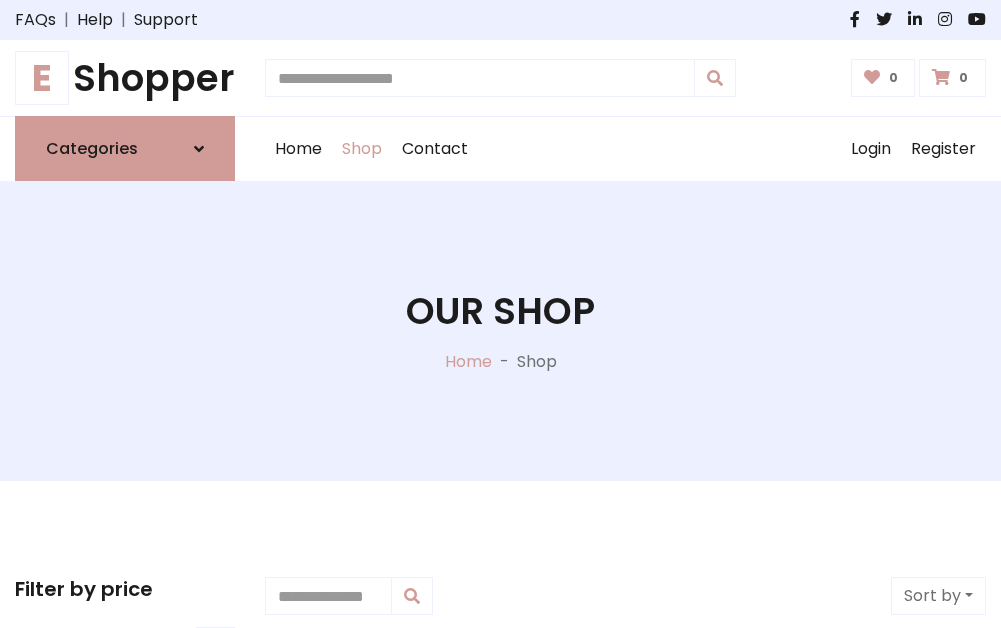 click on "E Shopper" at bounding box center [125, 78] 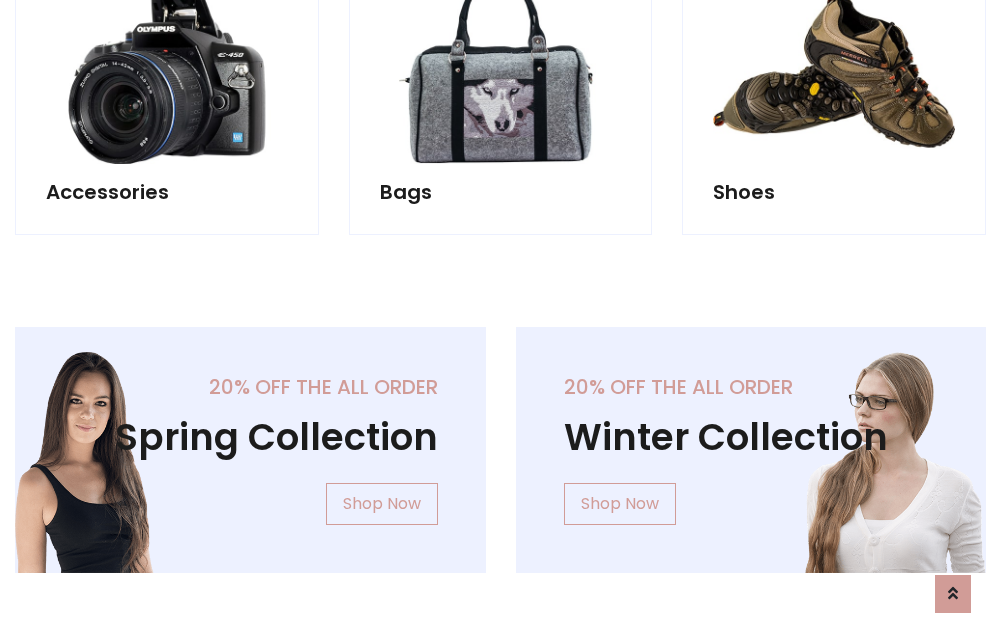scroll, scrollTop: 1943, scrollLeft: 0, axis: vertical 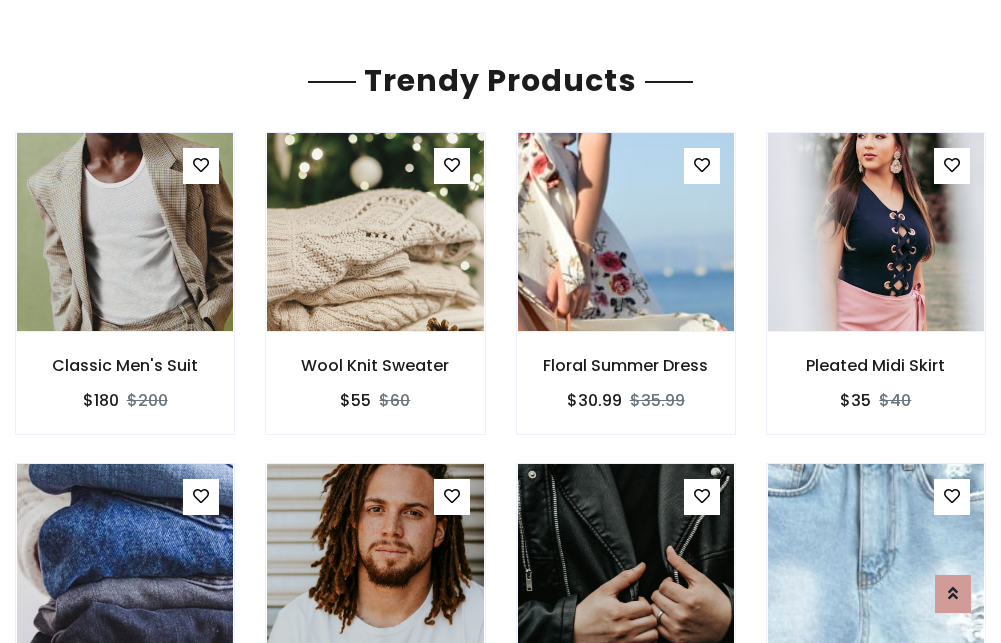 click on "Shop" at bounding box center [362, -1794] 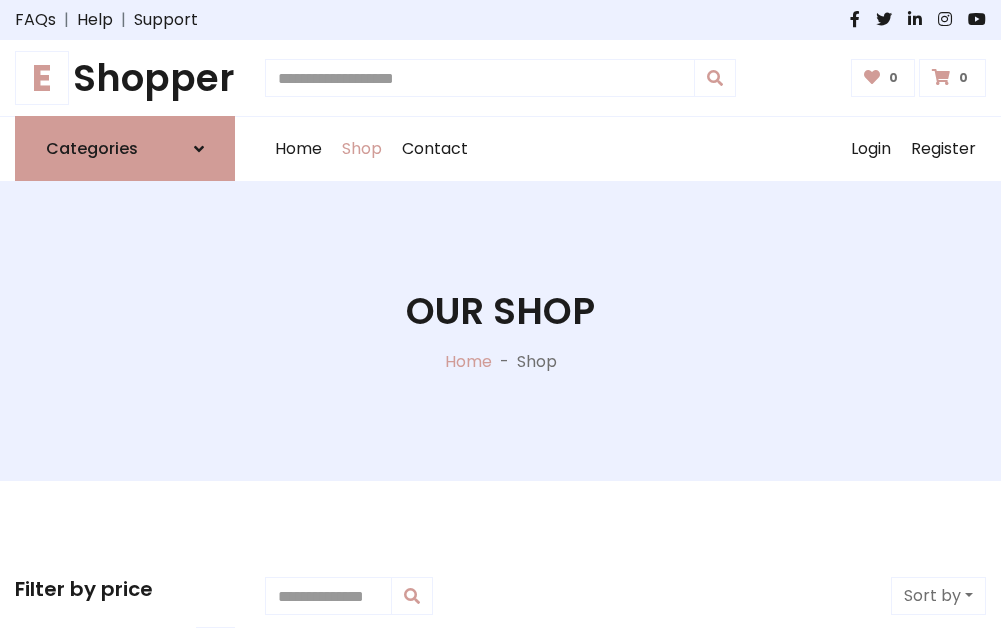 scroll, scrollTop: 0, scrollLeft: 0, axis: both 